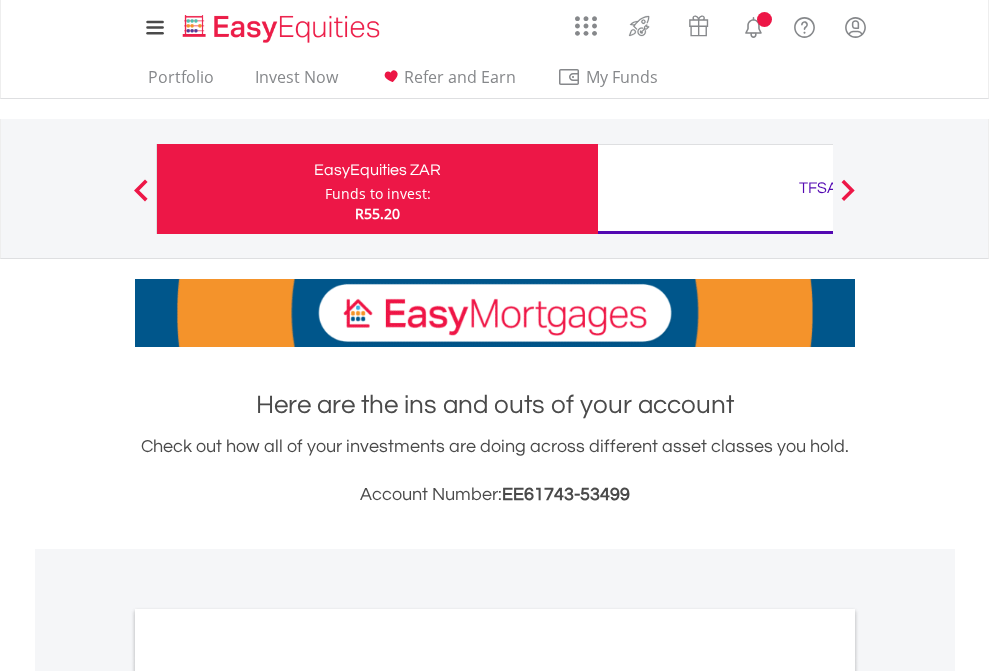 scroll, scrollTop: 0, scrollLeft: 0, axis: both 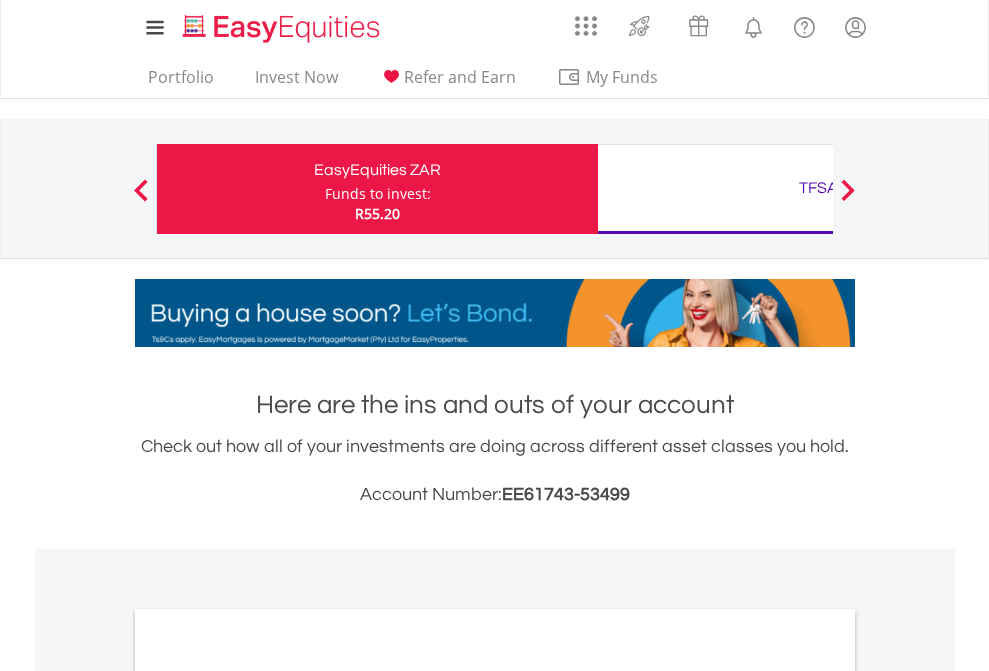 click on "Funds to invest:" at bounding box center (378, 194) 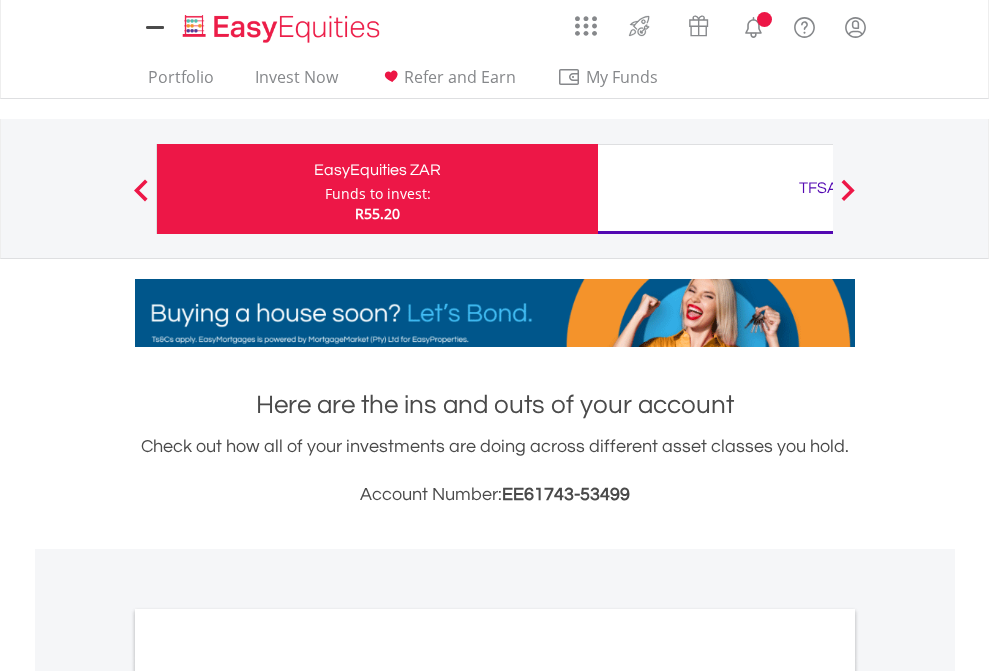scroll, scrollTop: 0, scrollLeft: 0, axis: both 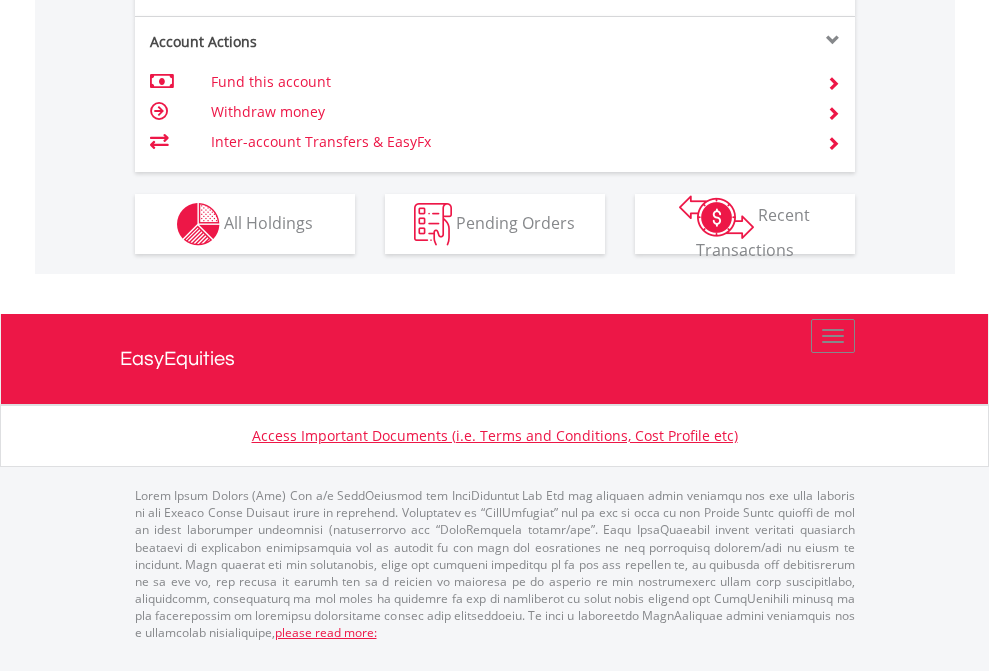 click on "Investment types" at bounding box center [706, -337] 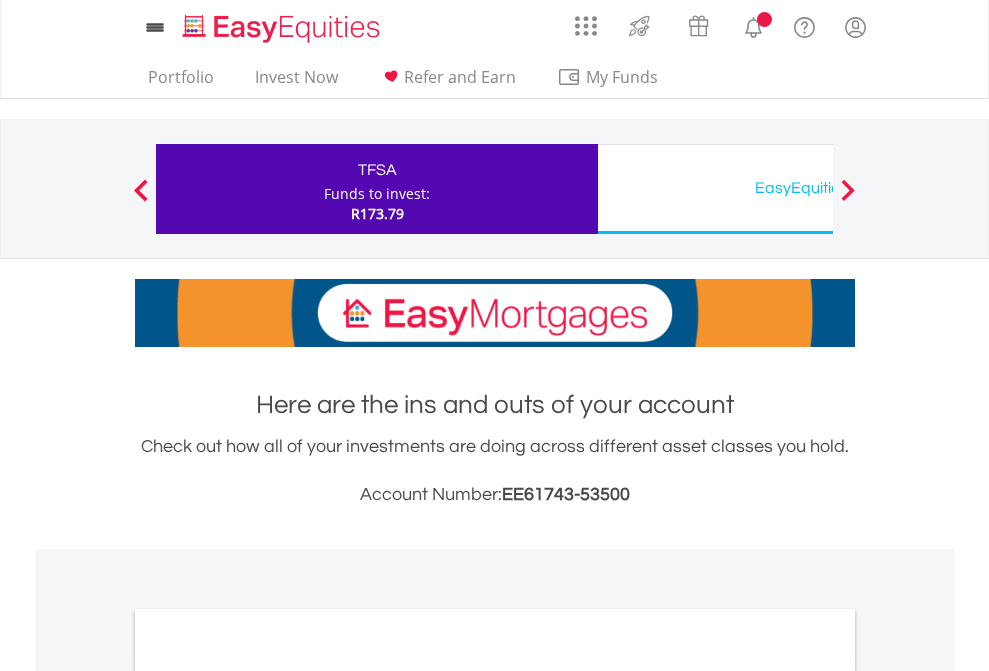 scroll, scrollTop: 0, scrollLeft: 0, axis: both 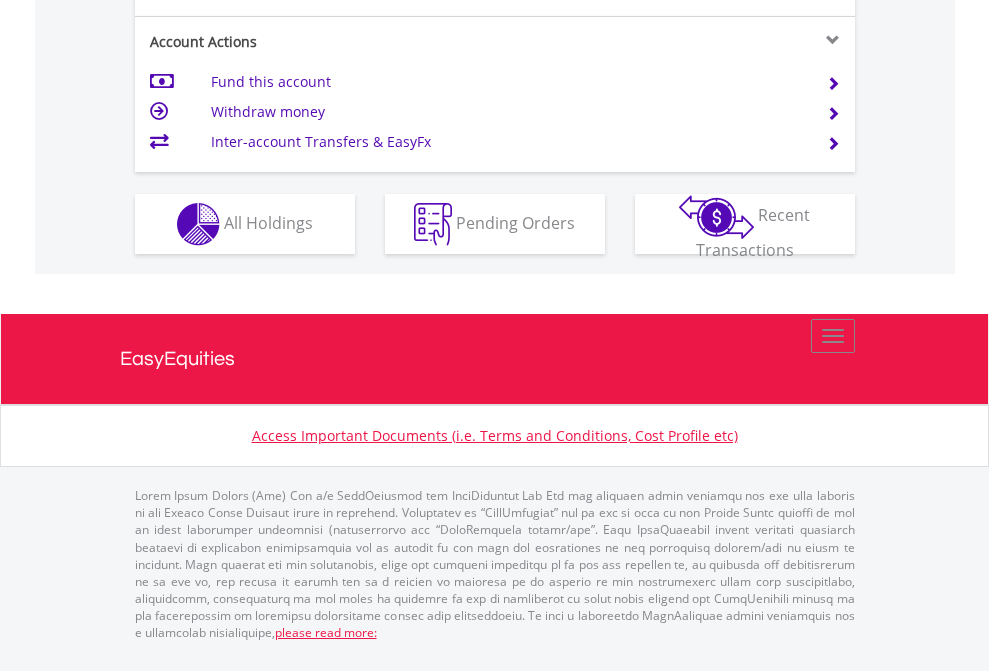 click on "Investment types" at bounding box center [706, -337] 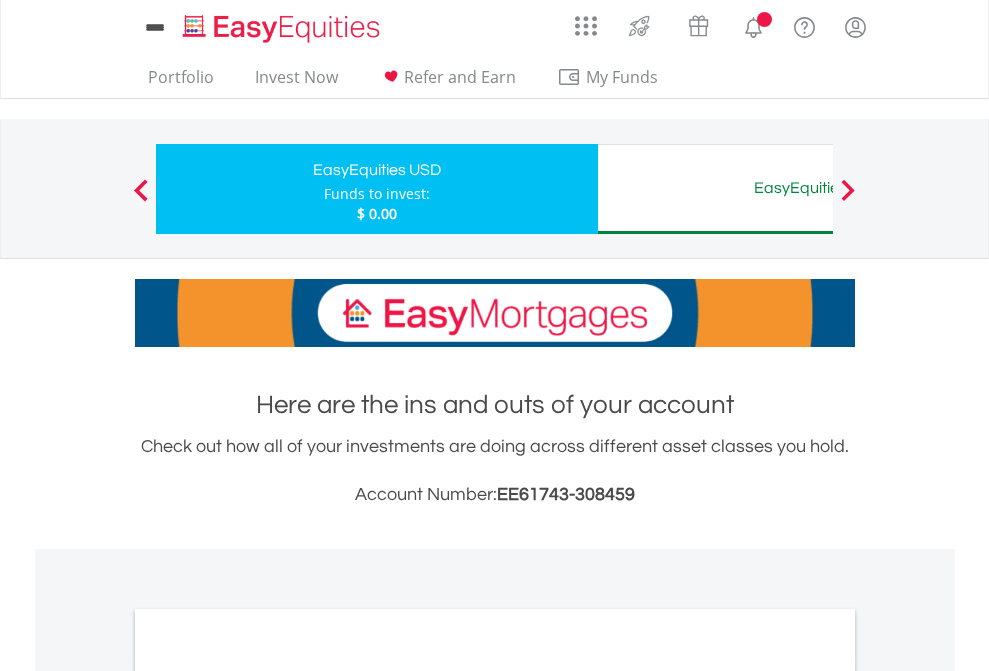 scroll, scrollTop: 0, scrollLeft: 0, axis: both 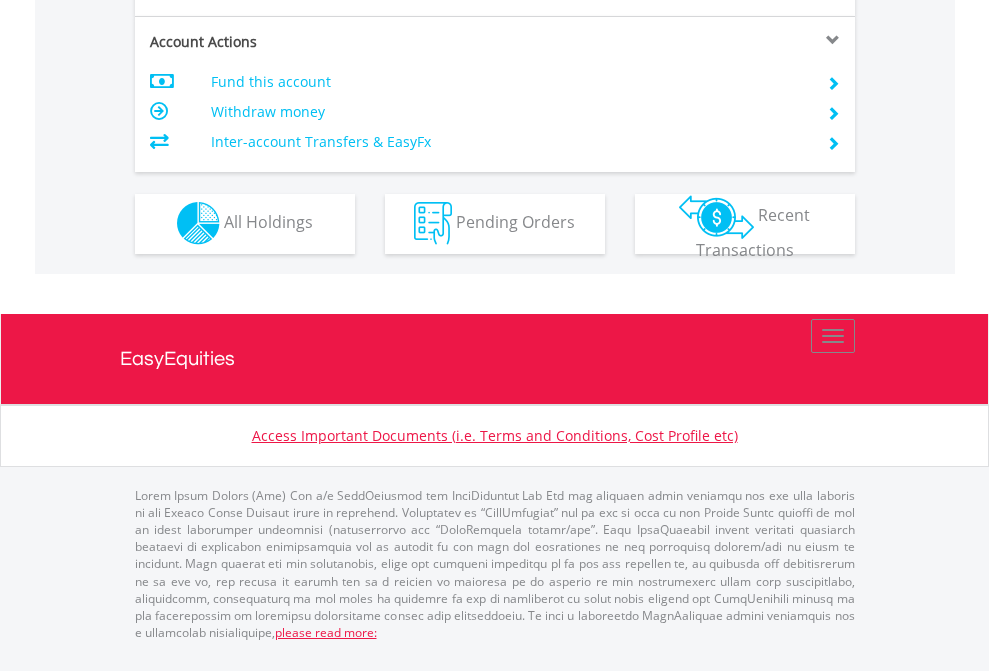 click on "Investment types" at bounding box center [706, -353] 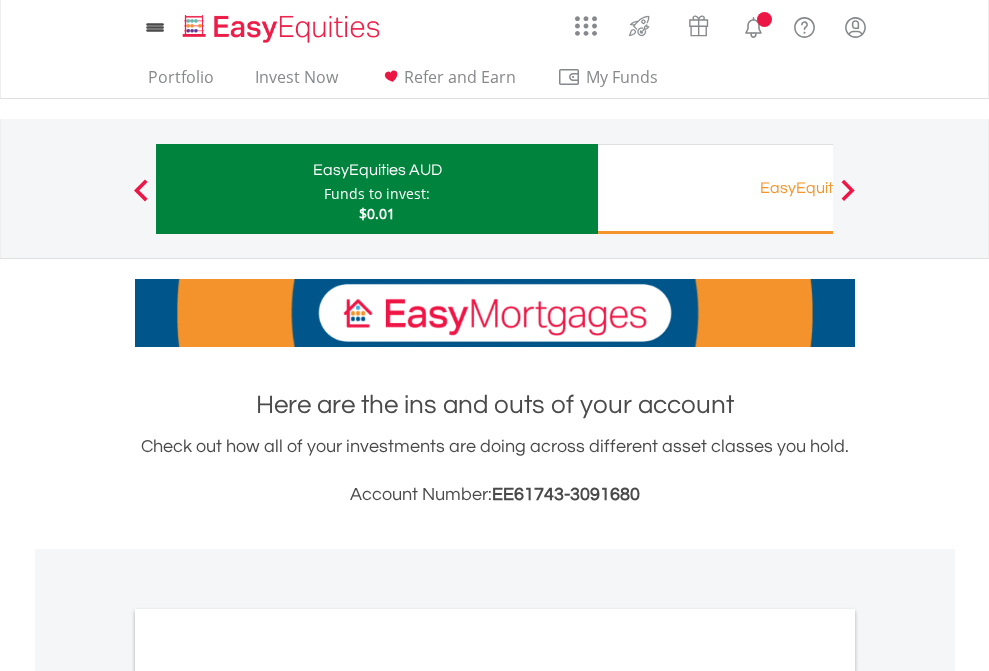 scroll, scrollTop: 0, scrollLeft: 0, axis: both 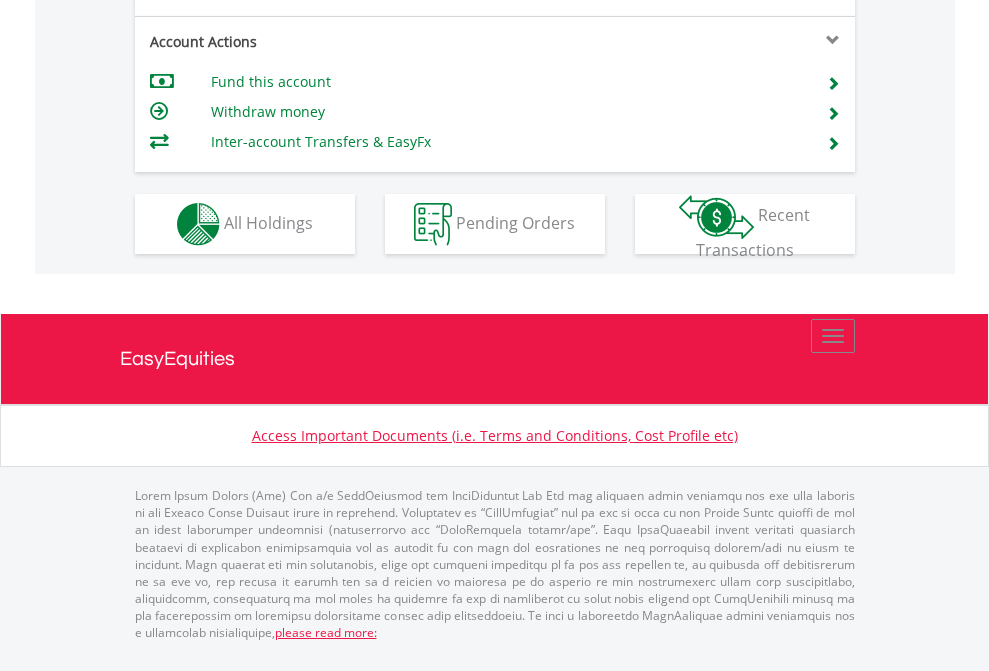 click on "Investment types" at bounding box center [706, -337] 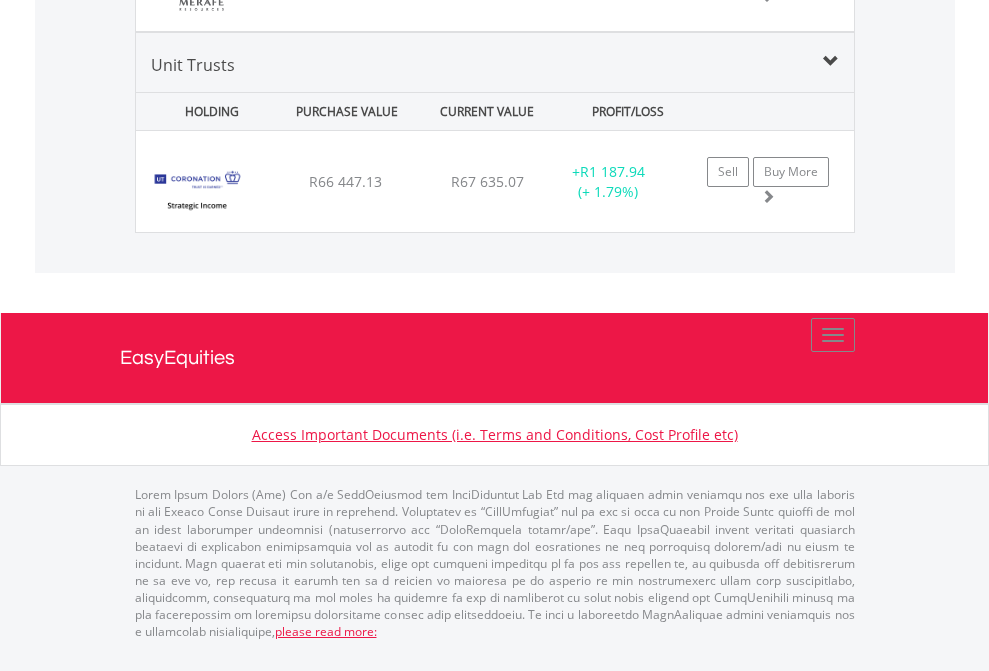 click on "TFSA" at bounding box center (818, -1272) 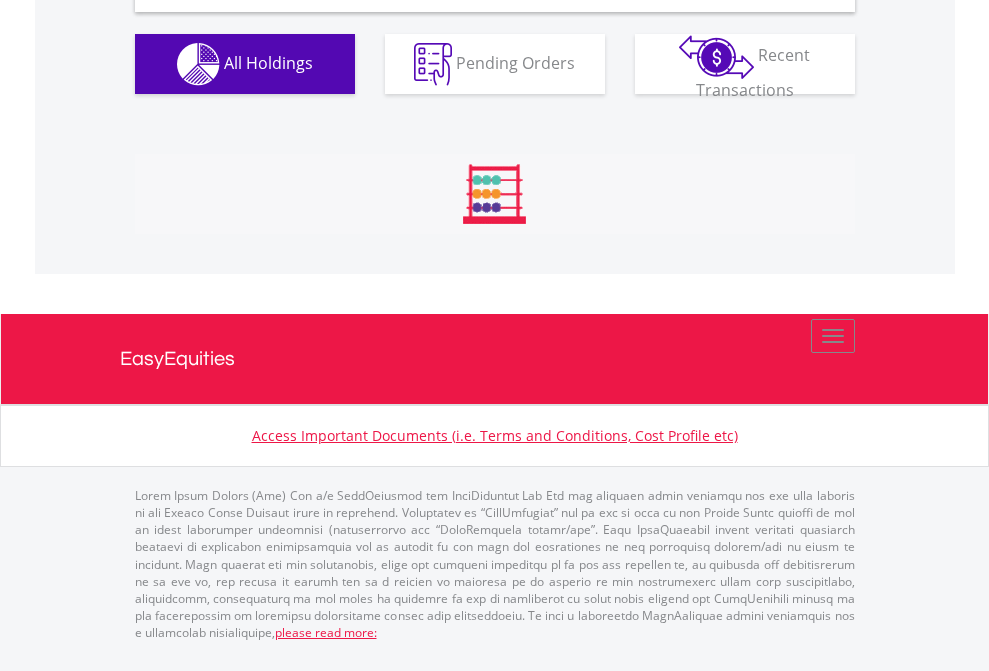 scroll, scrollTop: 1933, scrollLeft: 0, axis: vertical 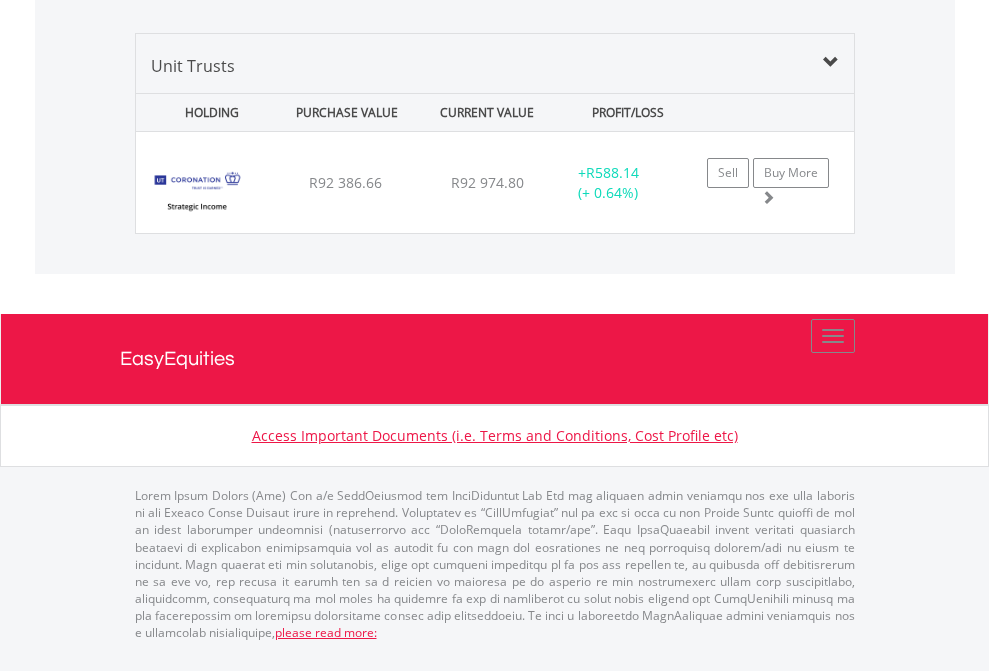 click on "EasyEquities USD" at bounding box center (818, -967) 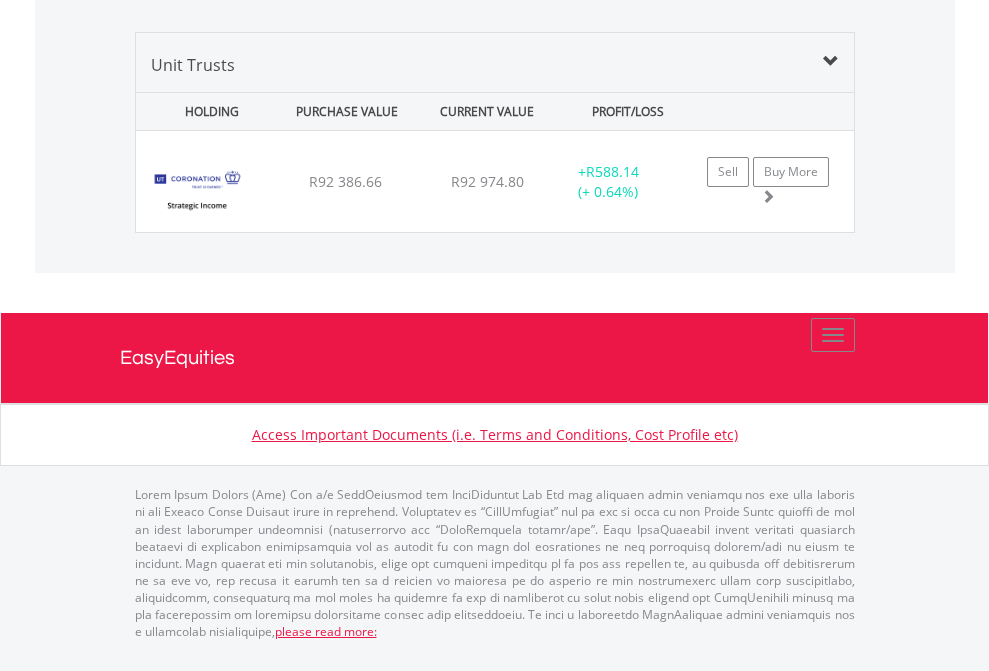 scroll, scrollTop: 144, scrollLeft: 0, axis: vertical 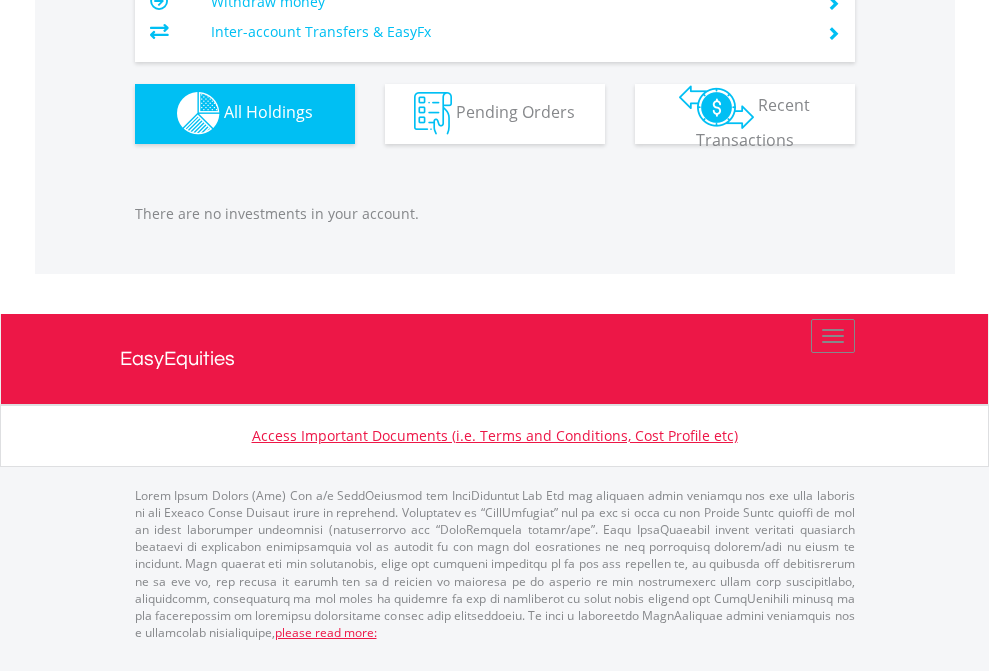 click on "EasyEquities AUD" at bounding box center (818, -1142) 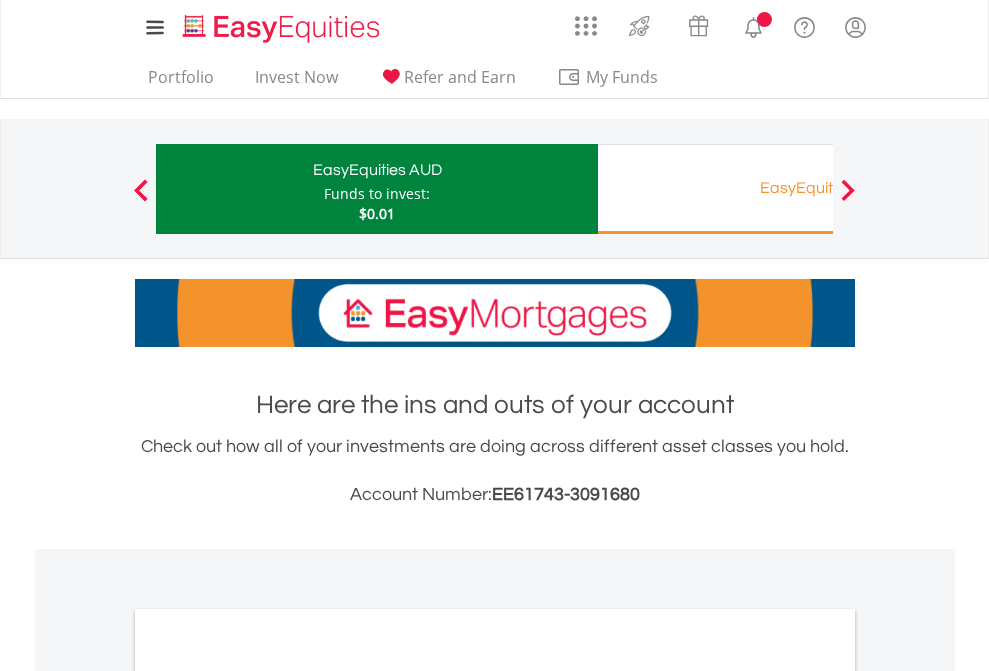 scroll, scrollTop: 1202, scrollLeft: 0, axis: vertical 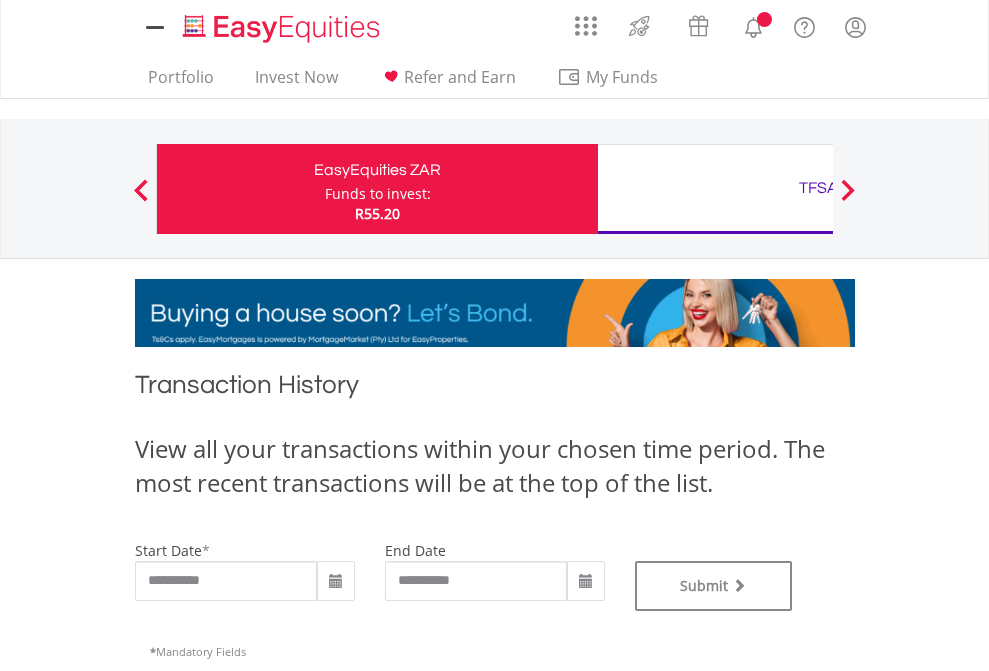 type on "**********" 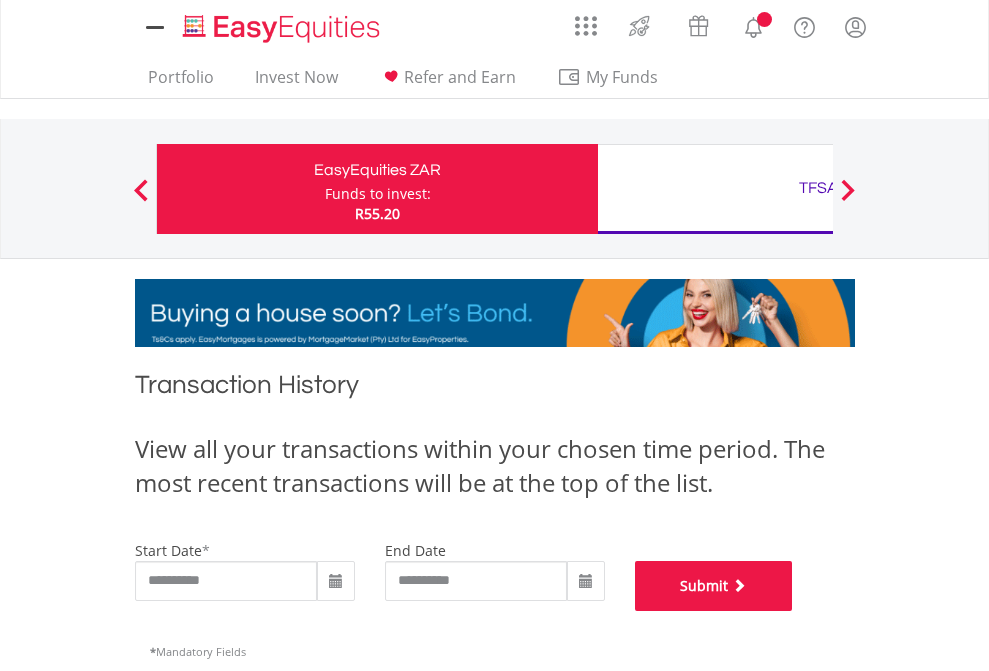 click on "Submit" at bounding box center [714, 586] 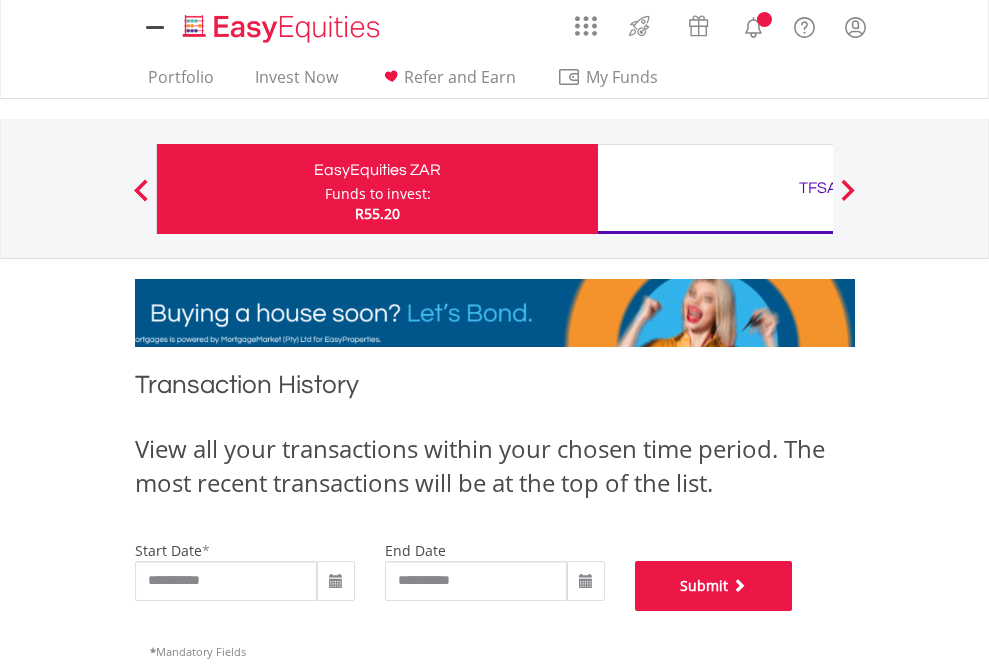 scroll, scrollTop: 811, scrollLeft: 0, axis: vertical 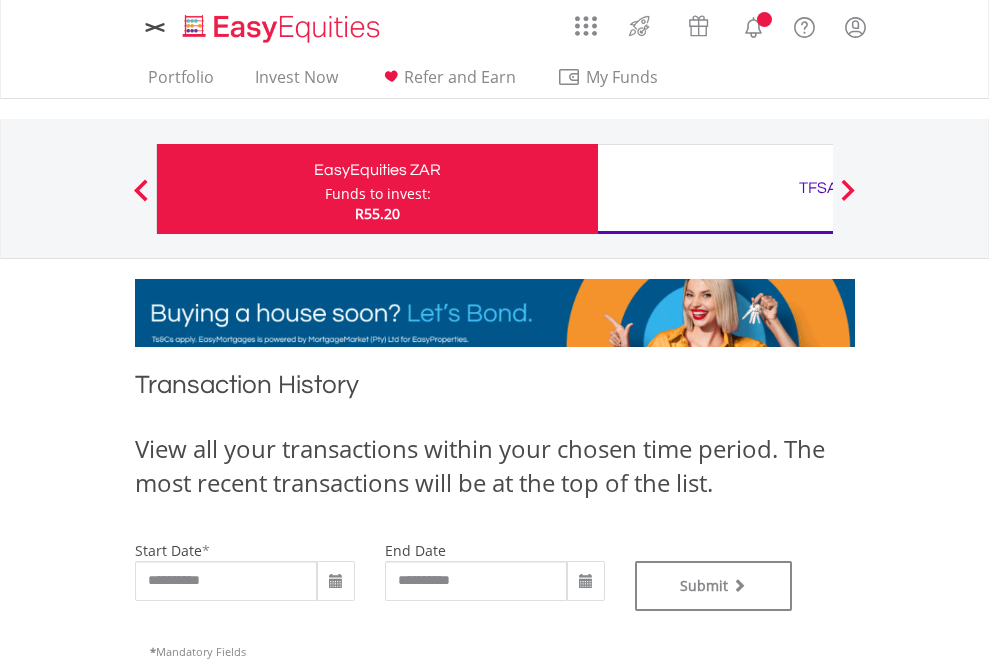 click on "TFSA" at bounding box center [818, 188] 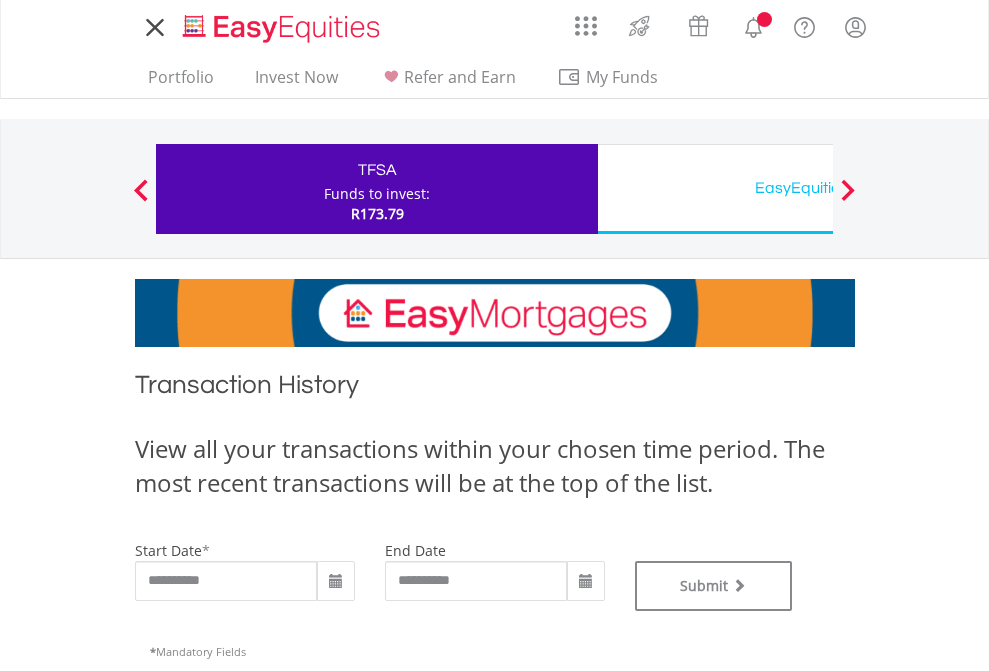 scroll, scrollTop: 0, scrollLeft: 0, axis: both 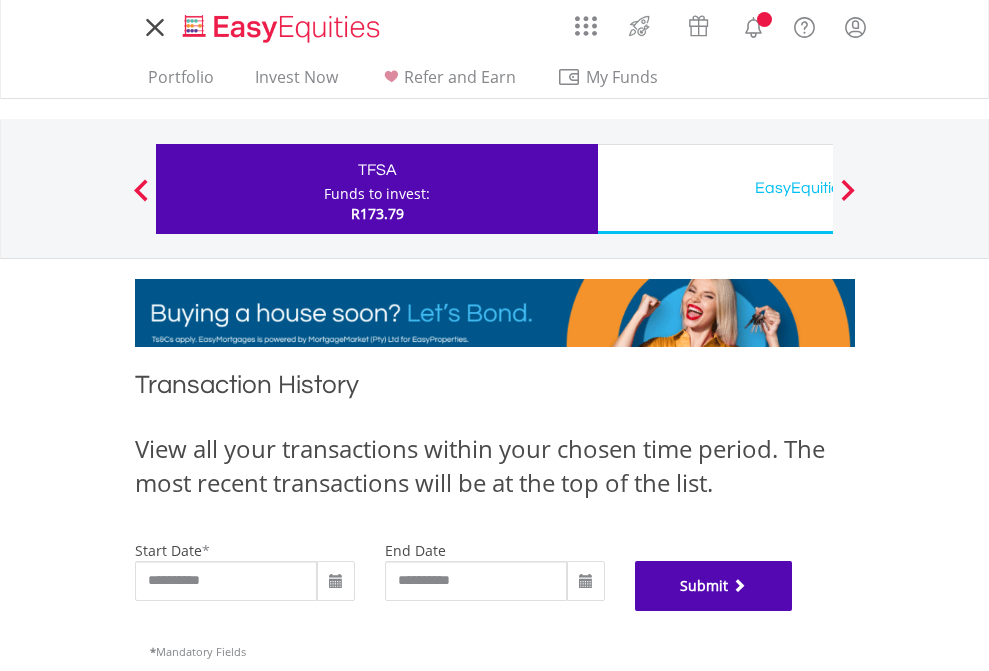 click on "Submit" at bounding box center [714, 586] 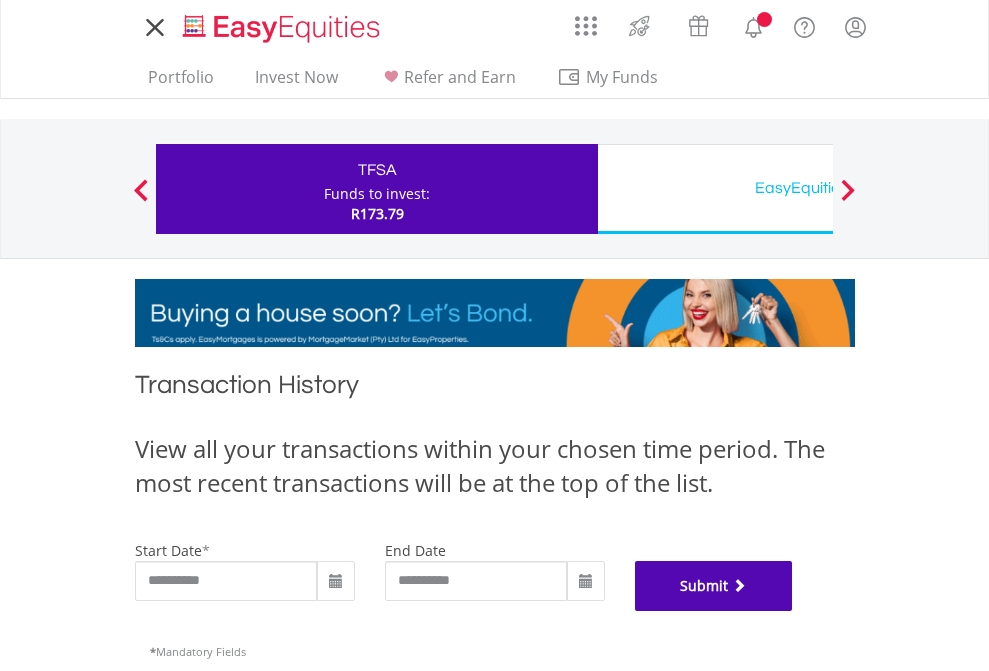 scroll, scrollTop: 811, scrollLeft: 0, axis: vertical 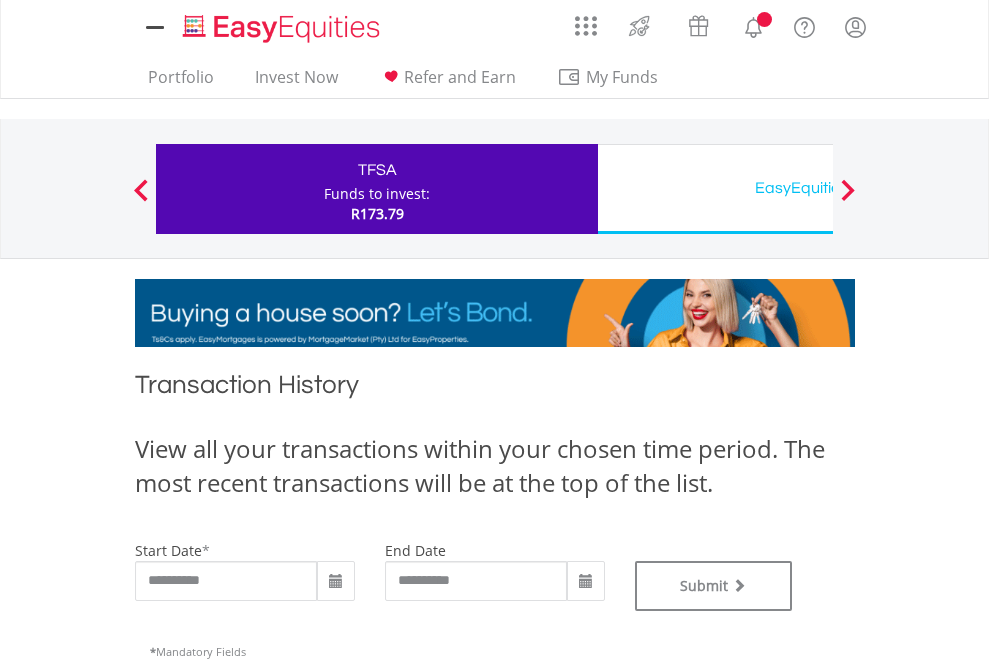 click on "EasyEquities USD" at bounding box center [818, 188] 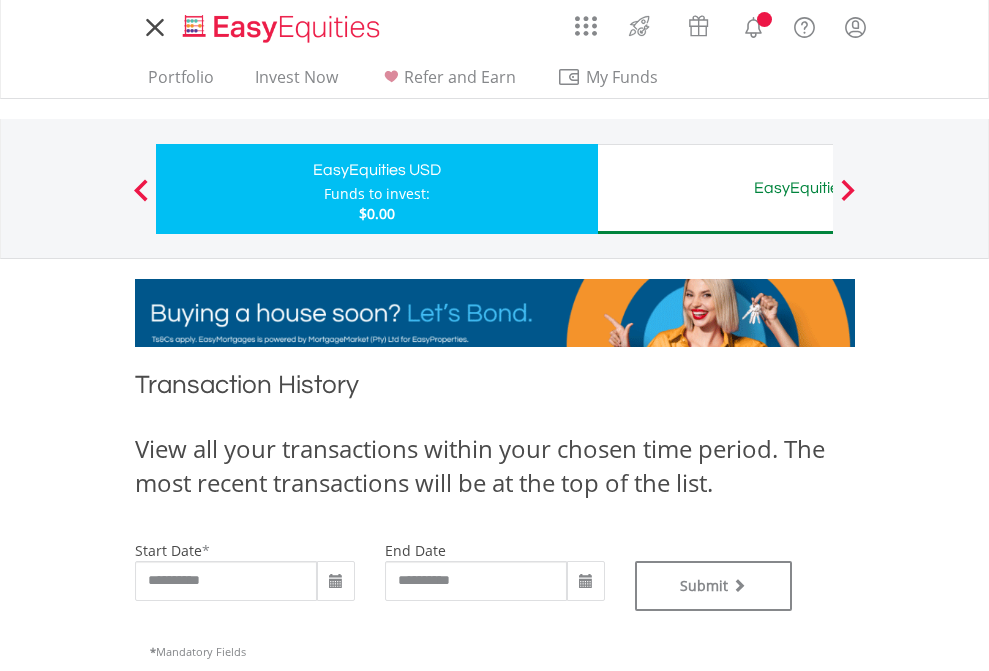 scroll, scrollTop: 0, scrollLeft: 0, axis: both 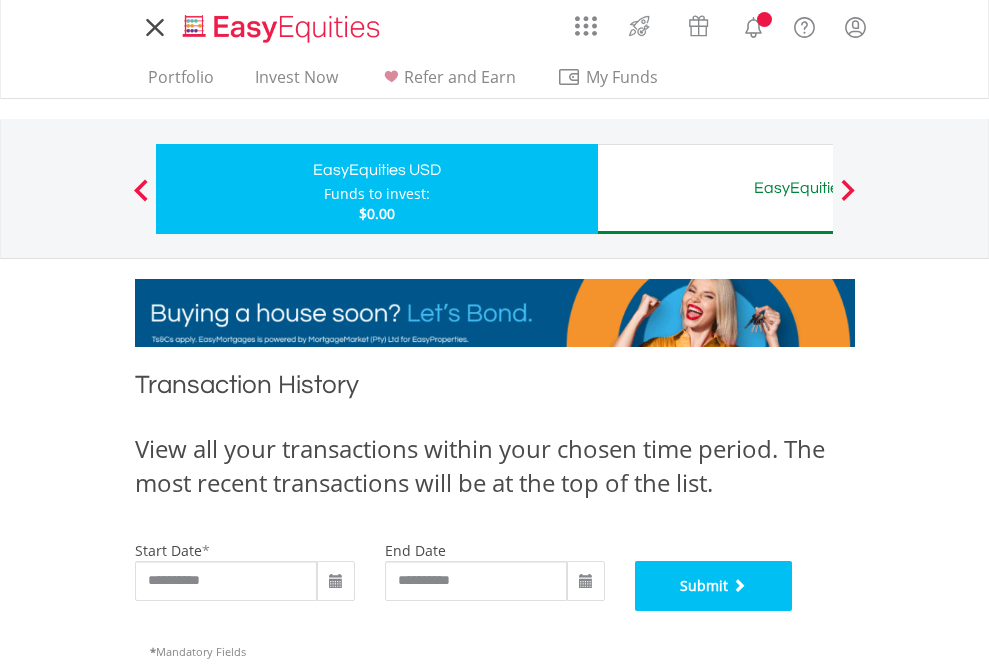 click on "Submit" at bounding box center (714, 586) 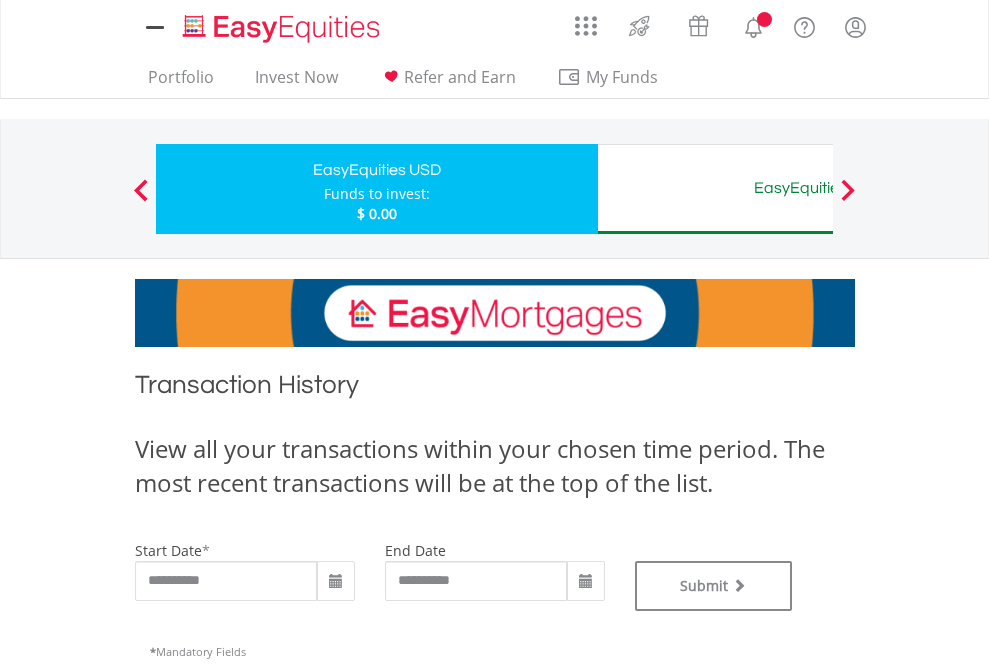 scroll, scrollTop: 0, scrollLeft: 0, axis: both 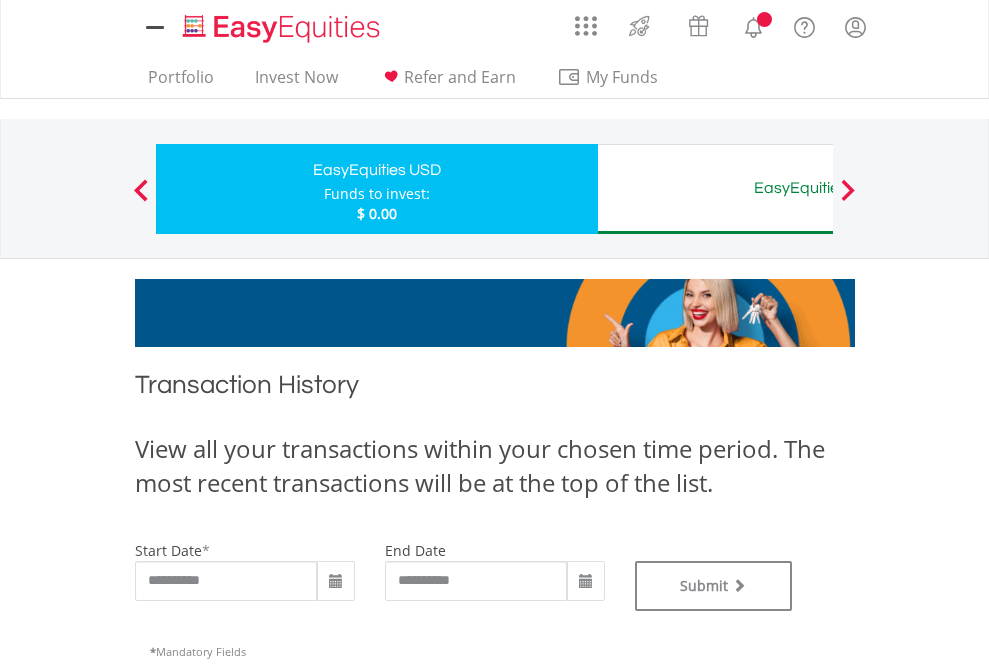 click on "EasyEquities AUD" at bounding box center [818, 188] 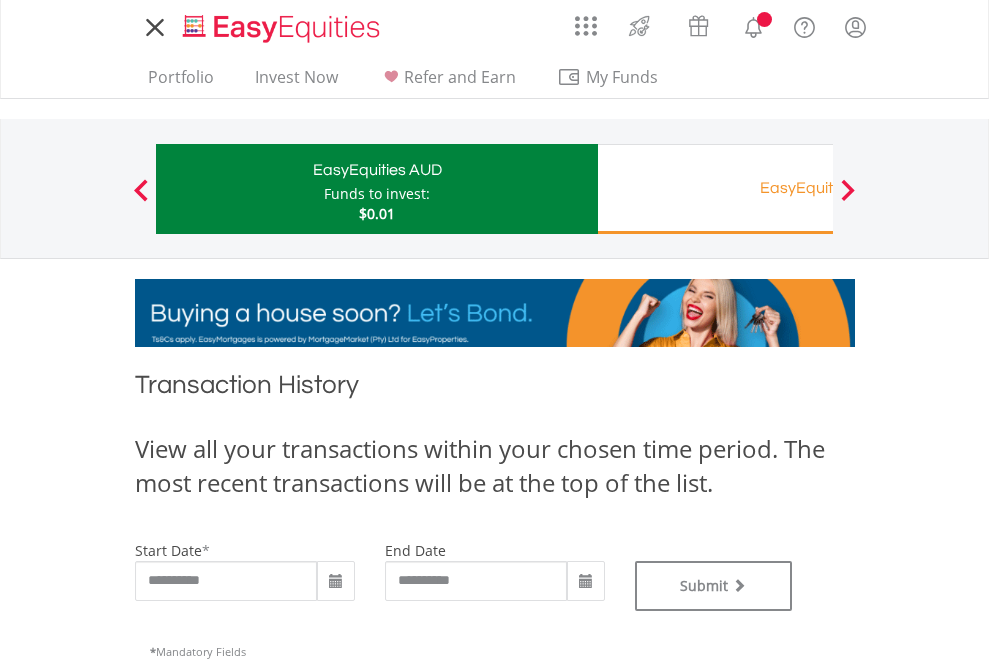 scroll, scrollTop: 0, scrollLeft: 0, axis: both 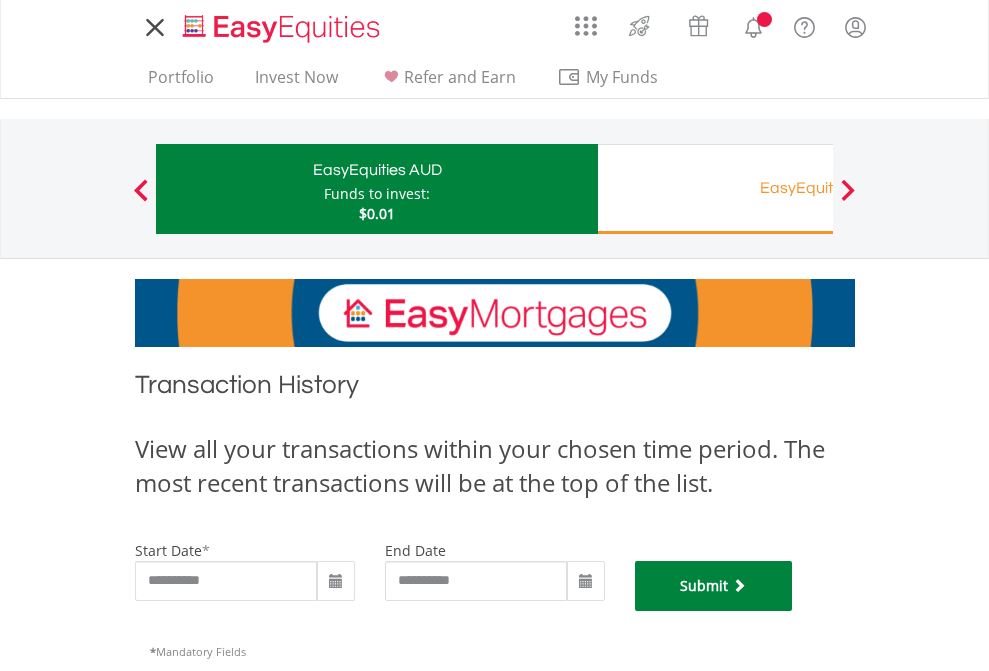 click on "Submit" at bounding box center [714, 586] 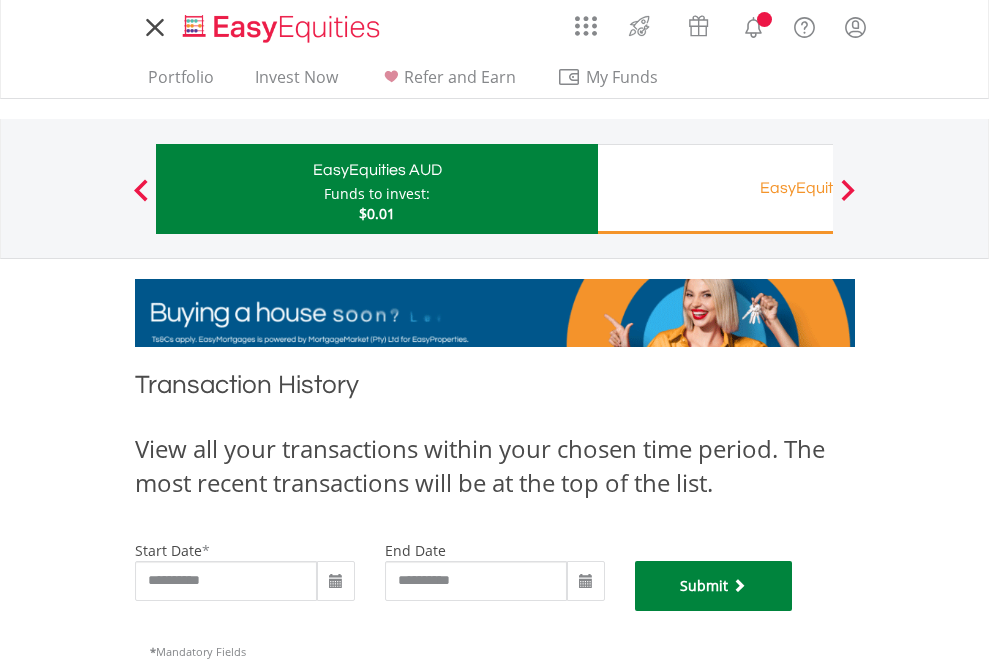 scroll, scrollTop: 811, scrollLeft: 0, axis: vertical 